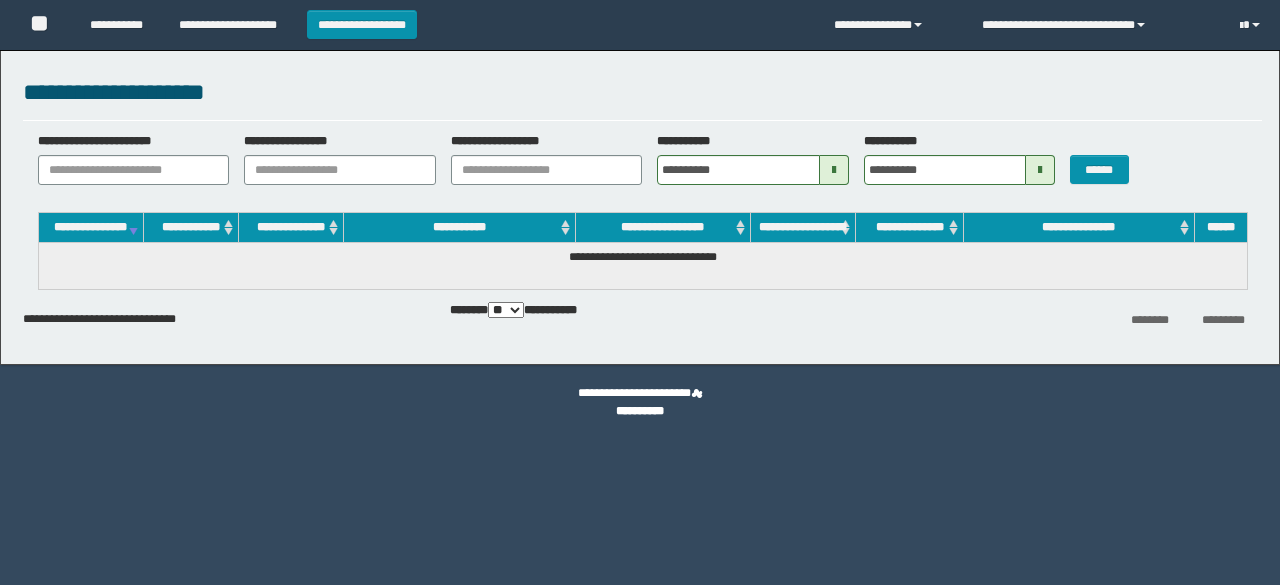 scroll, scrollTop: 0, scrollLeft: 0, axis: both 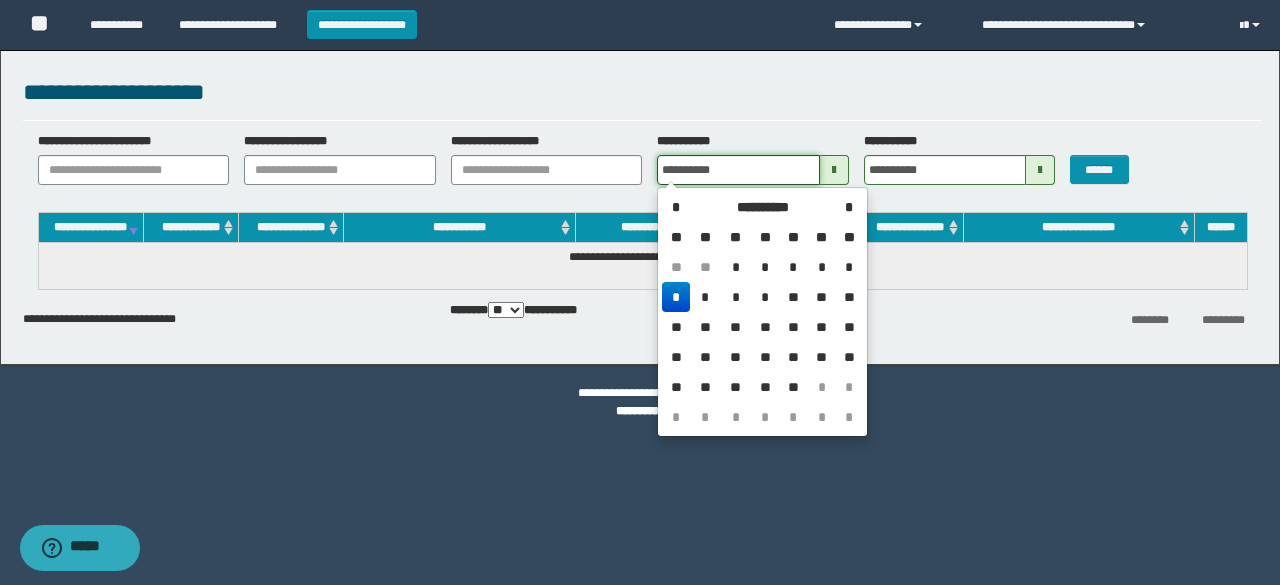 drag, startPoint x: 751, startPoint y: 173, endPoint x: 605, endPoint y: 185, distance: 146.49232 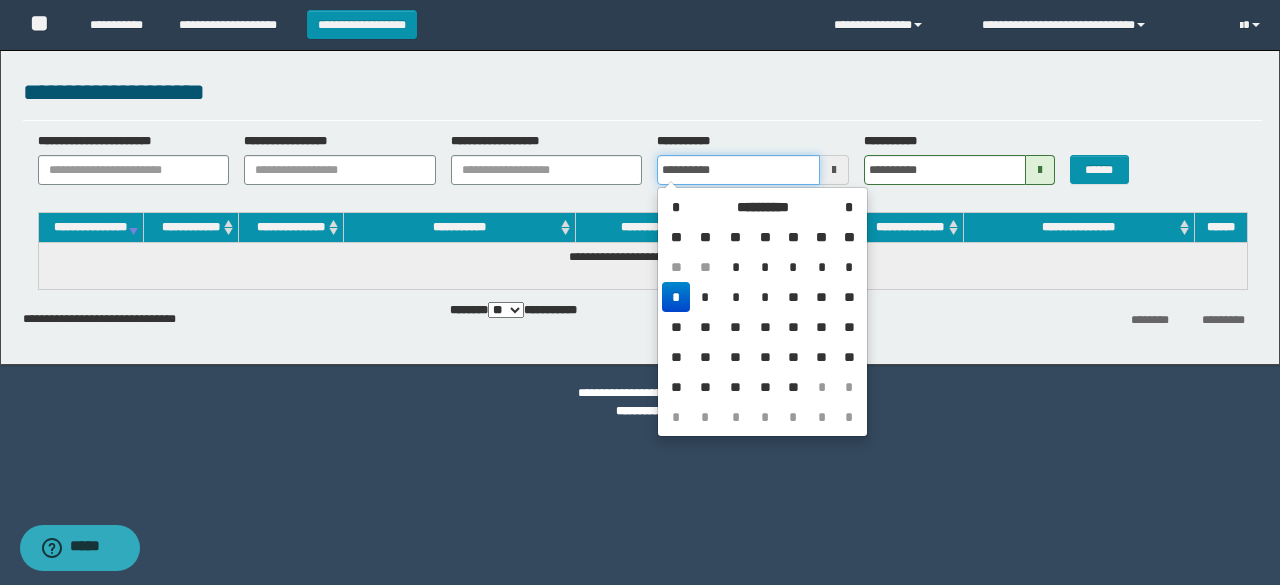 type 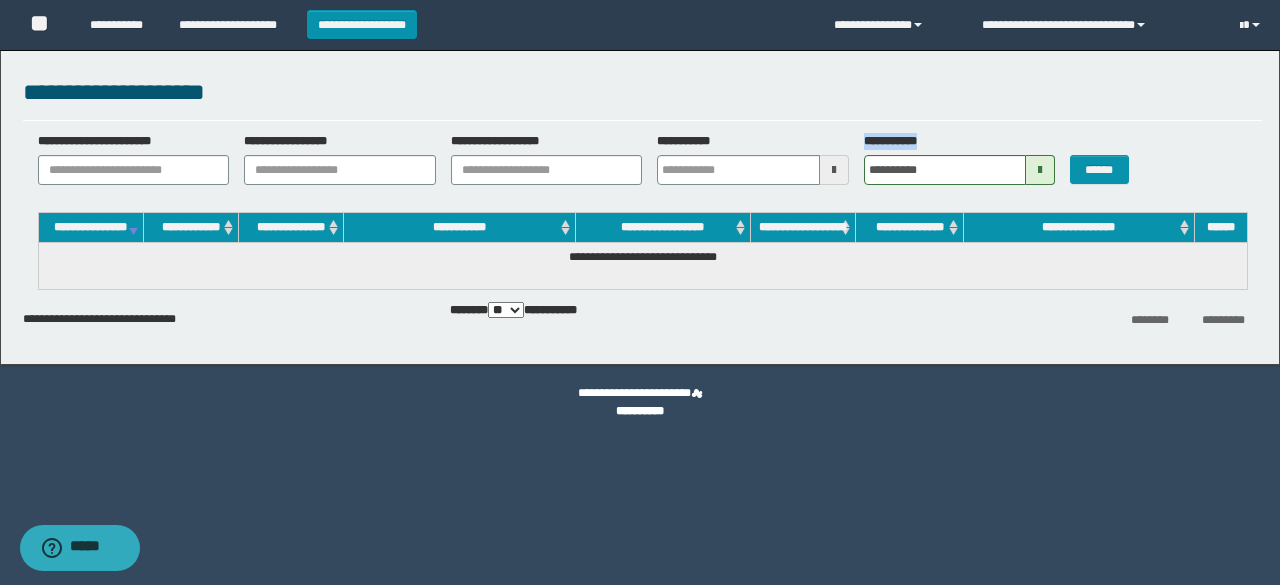 drag, startPoint x: 947, startPoint y: 153, endPoint x: 841, endPoint y: 167, distance: 106.92053 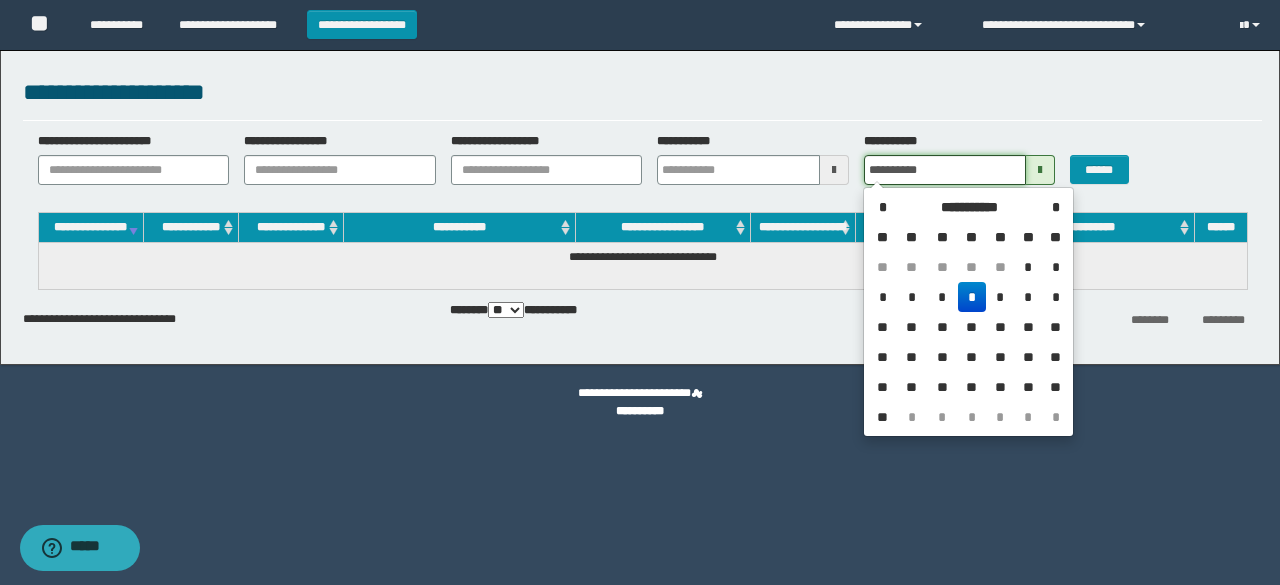 drag, startPoint x: 932, startPoint y: 167, endPoint x: 728, endPoint y: 168, distance: 204.00246 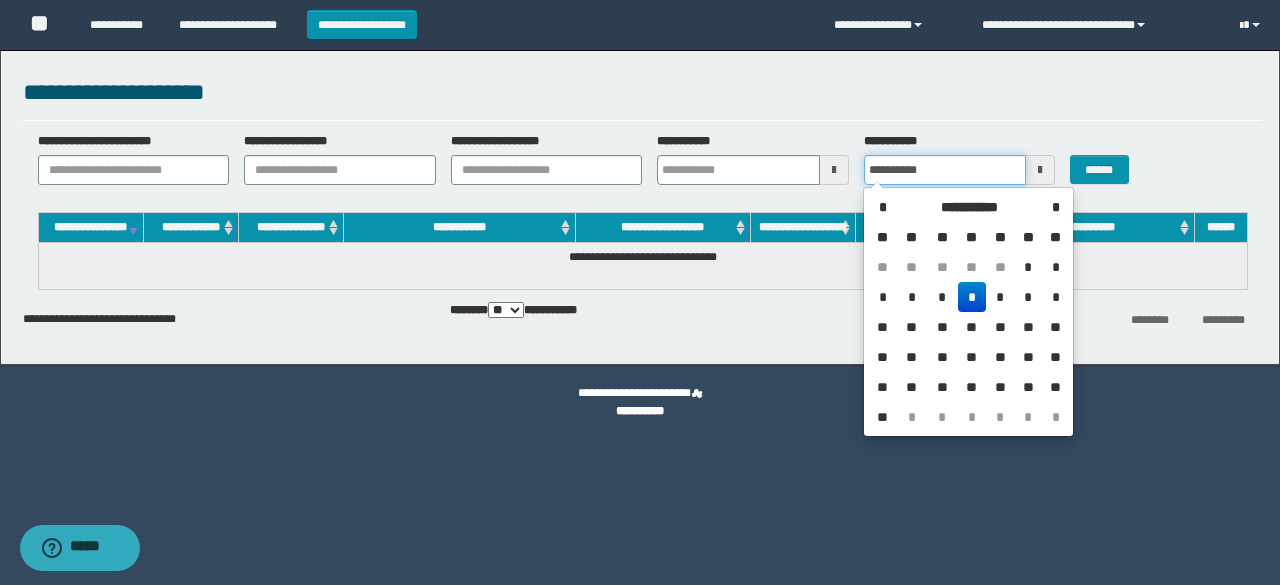 type 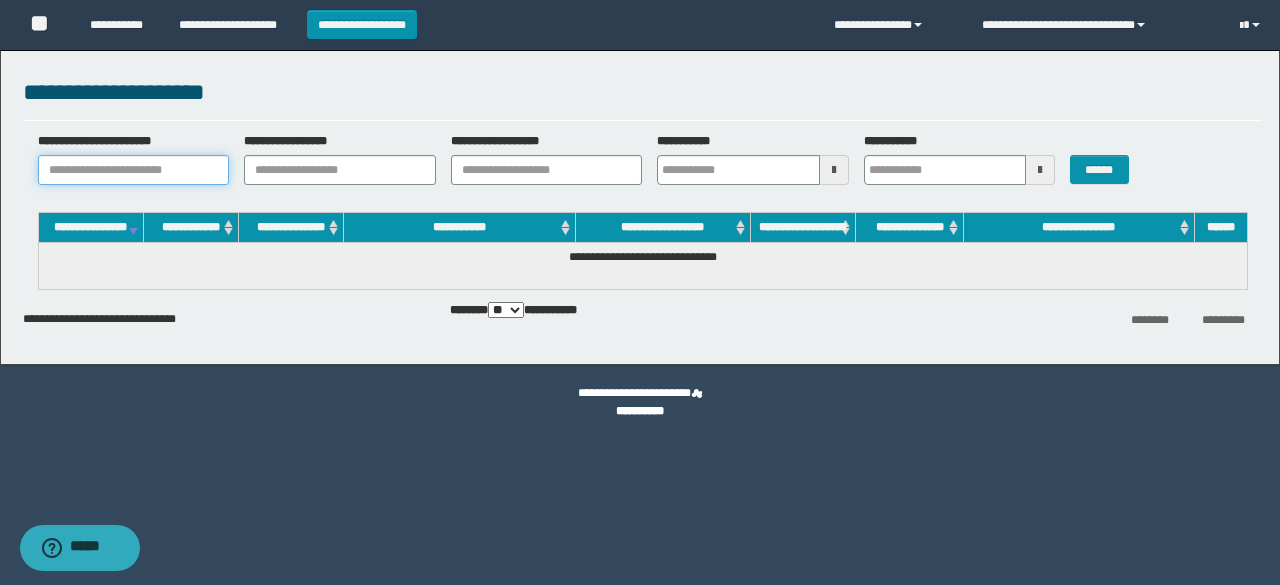 click on "**********" at bounding box center [134, 170] 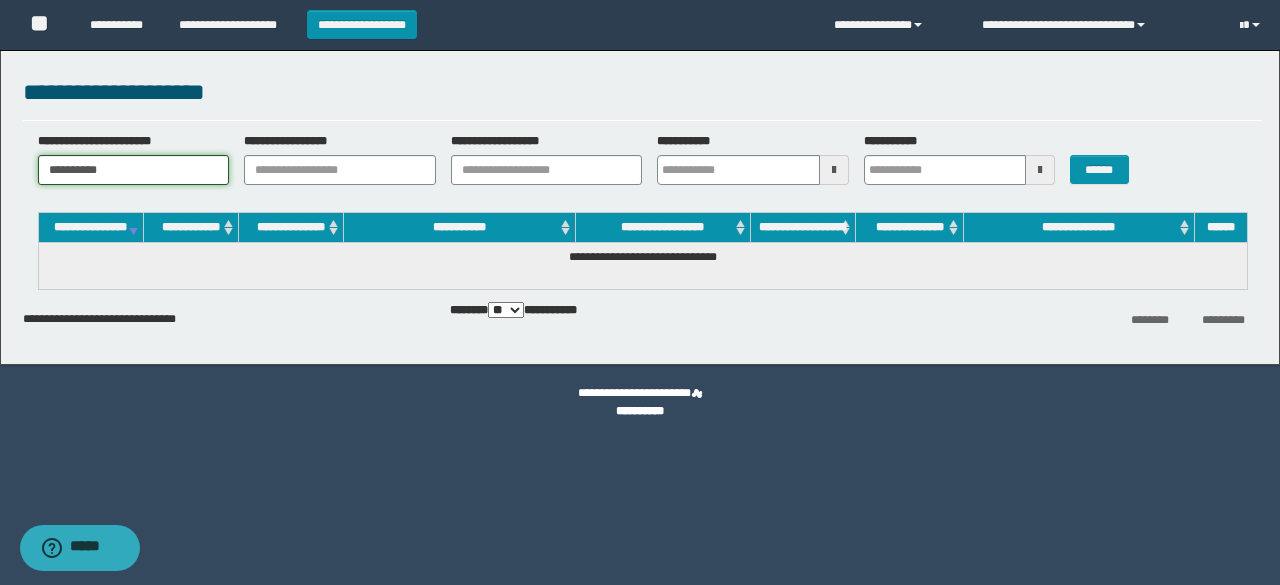 type on "**********" 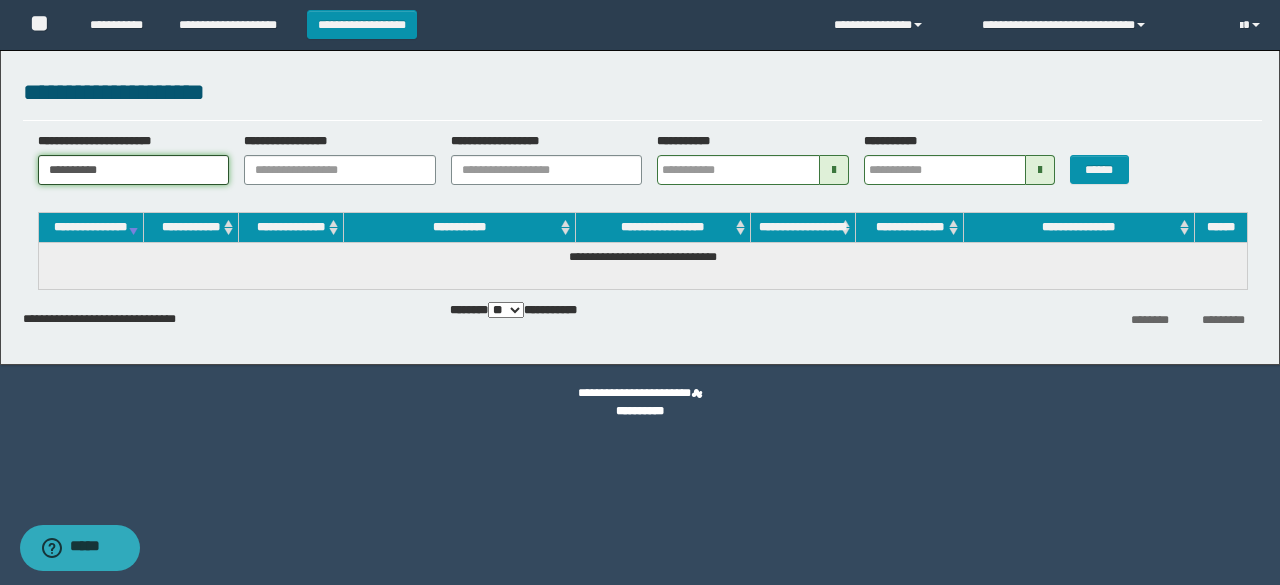 click on "**********" at bounding box center [134, 170] 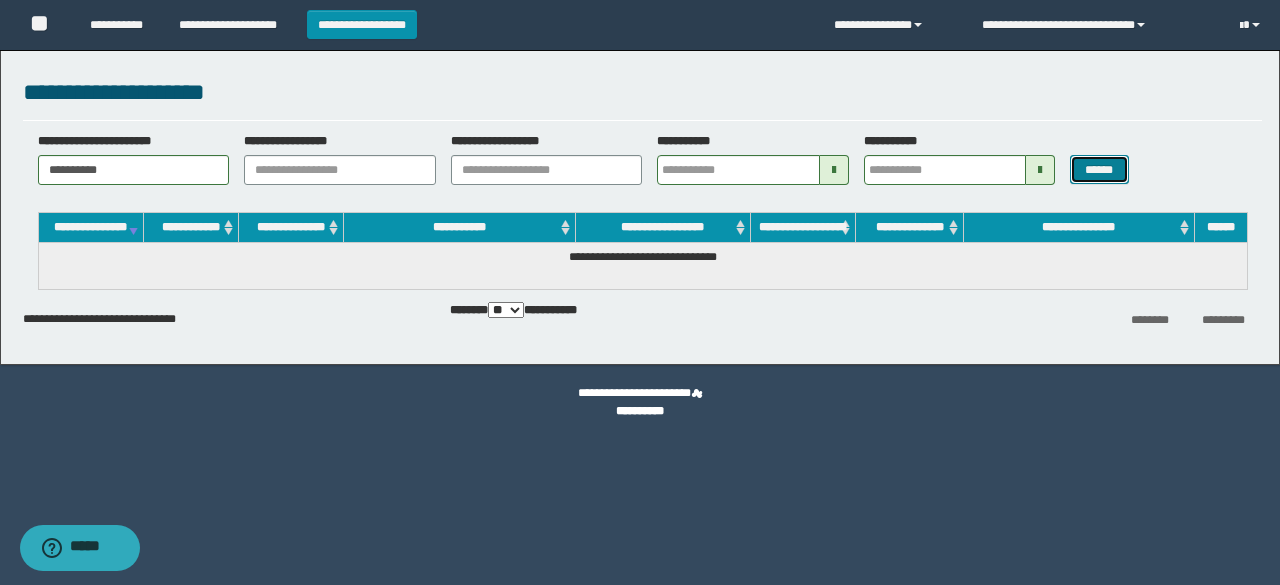 click on "******" at bounding box center (1099, 169) 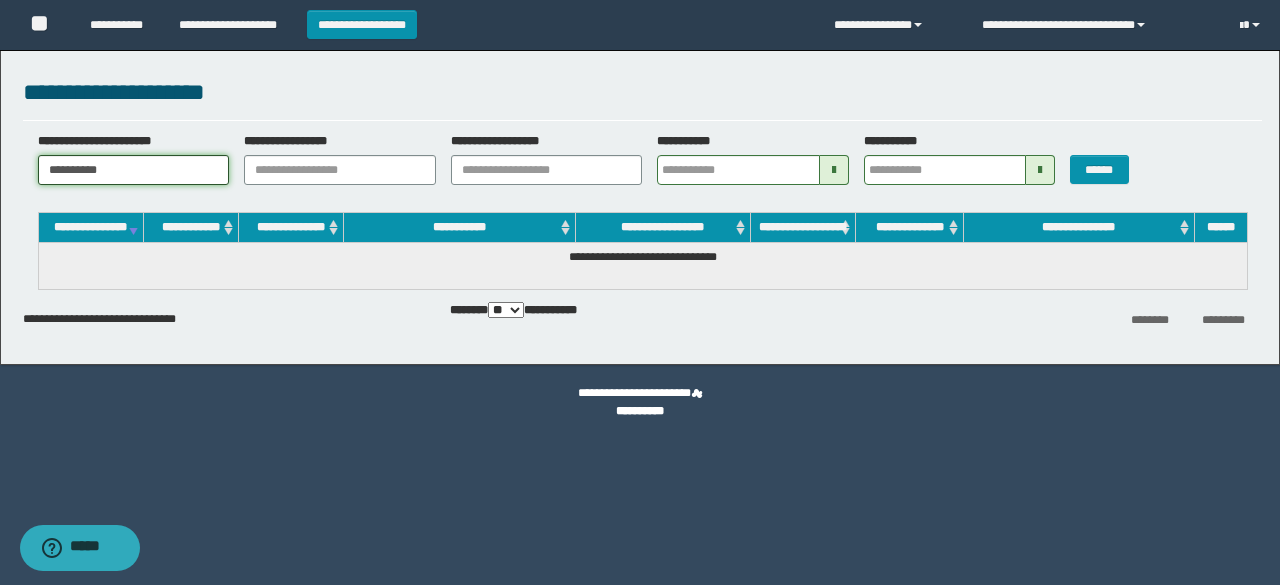 drag, startPoint x: 150, startPoint y: 167, endPoint x: 20, endPoint y: 185, distance: 131.24023 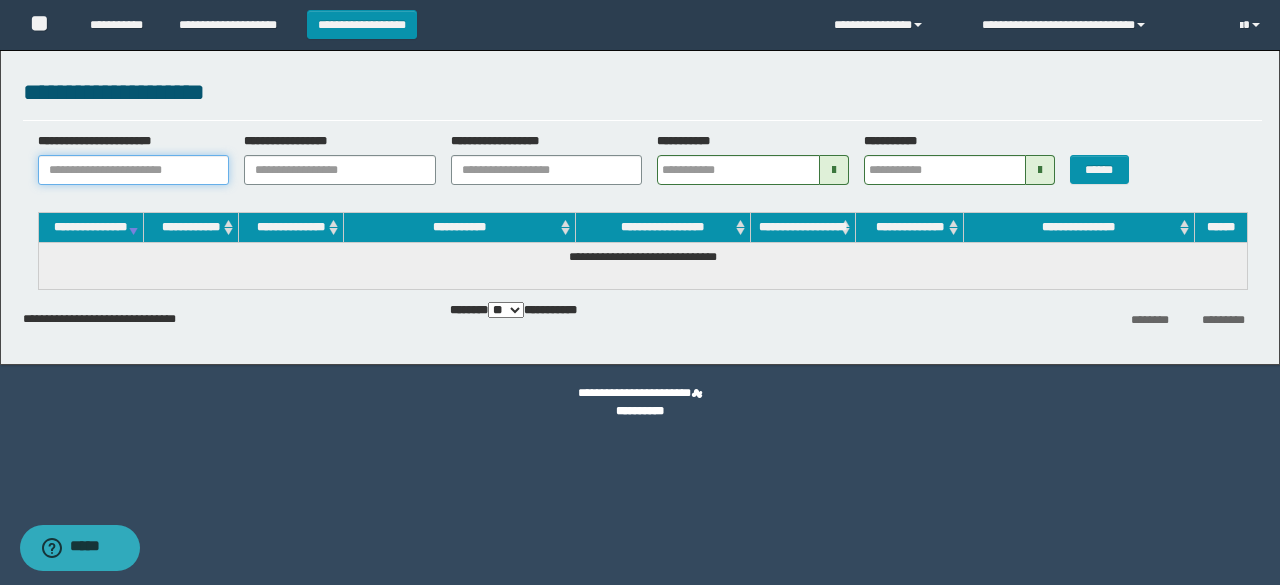 paste on "********" 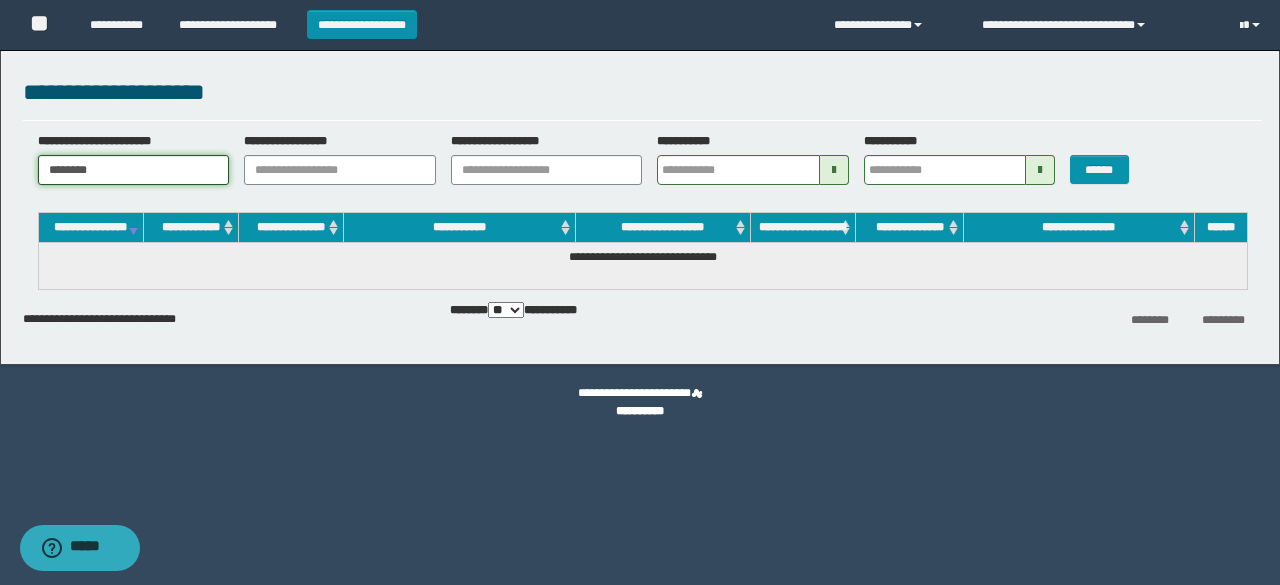 type on "********" 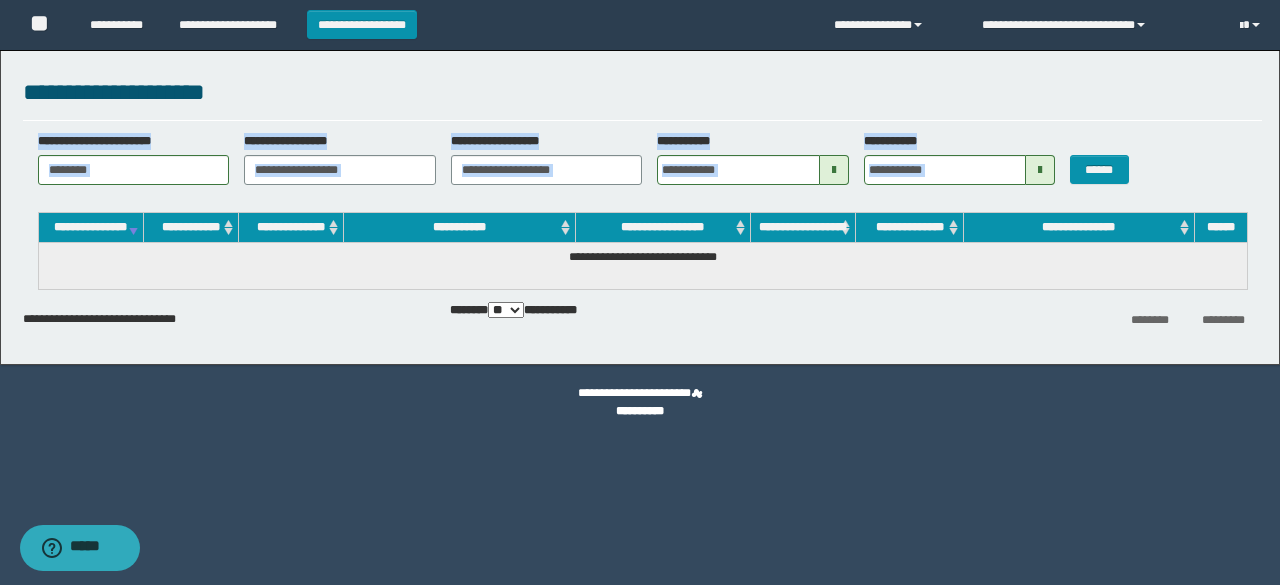click on "**********" at bounding box center [642, 166] 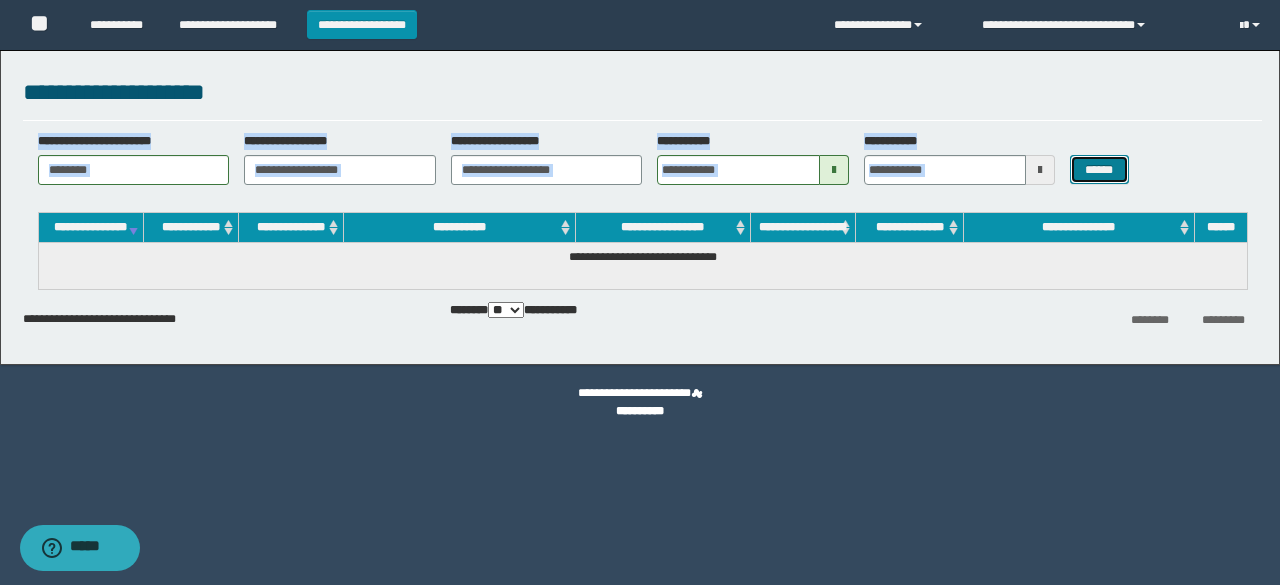 click on "******" at bounding box center (1099, 169) 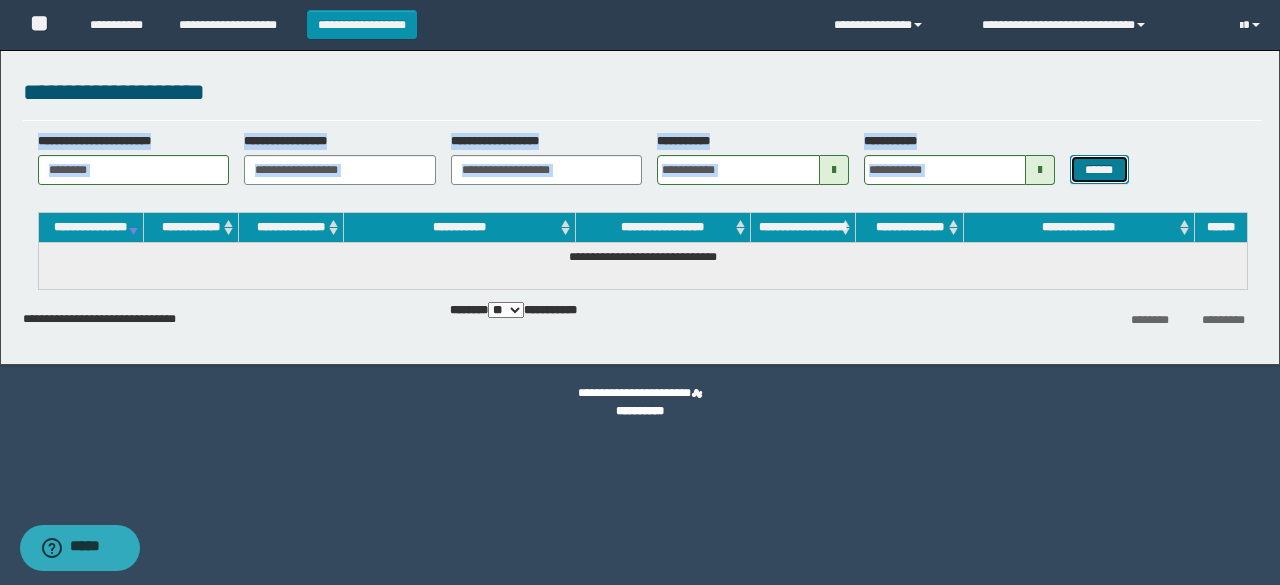 click on "******" at bounding box center (1099, 169) 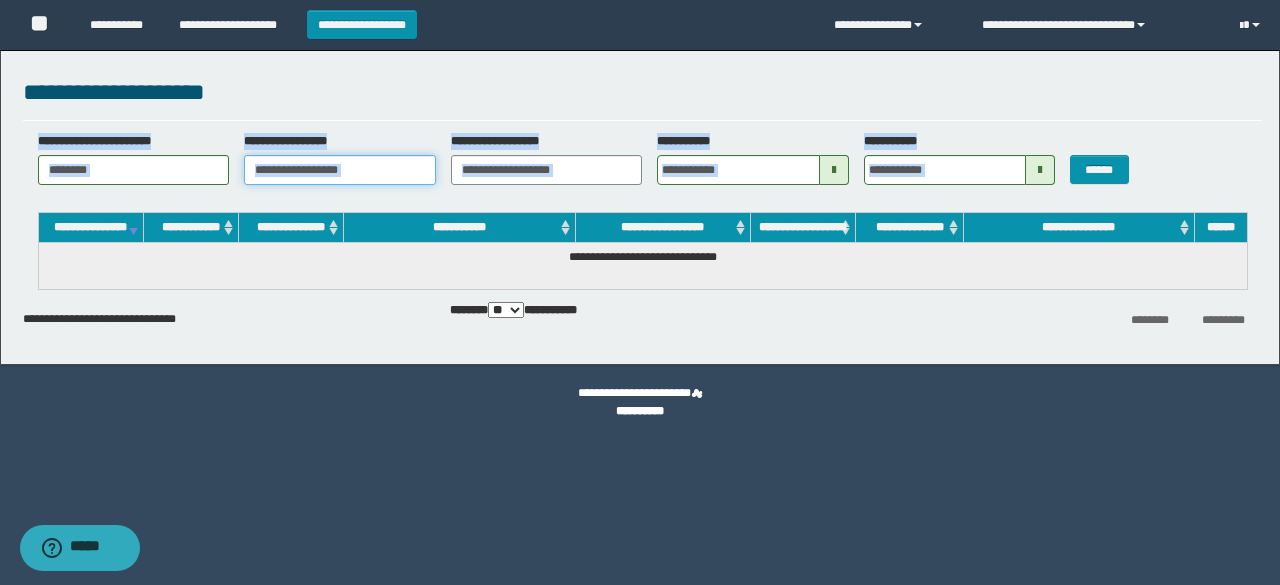 click on "**********" at bounding box center [340, 170] 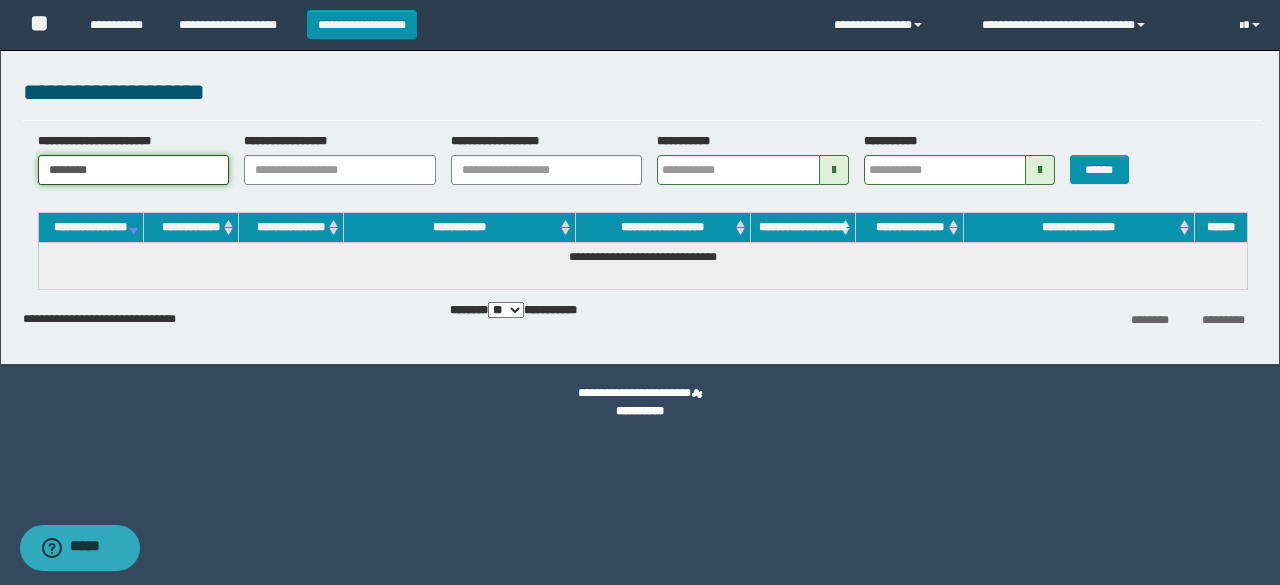 drag, startPoint x: 153, startPoint y: 175, endPoint x: 42, endPoint y: 154, distance: 112.969025 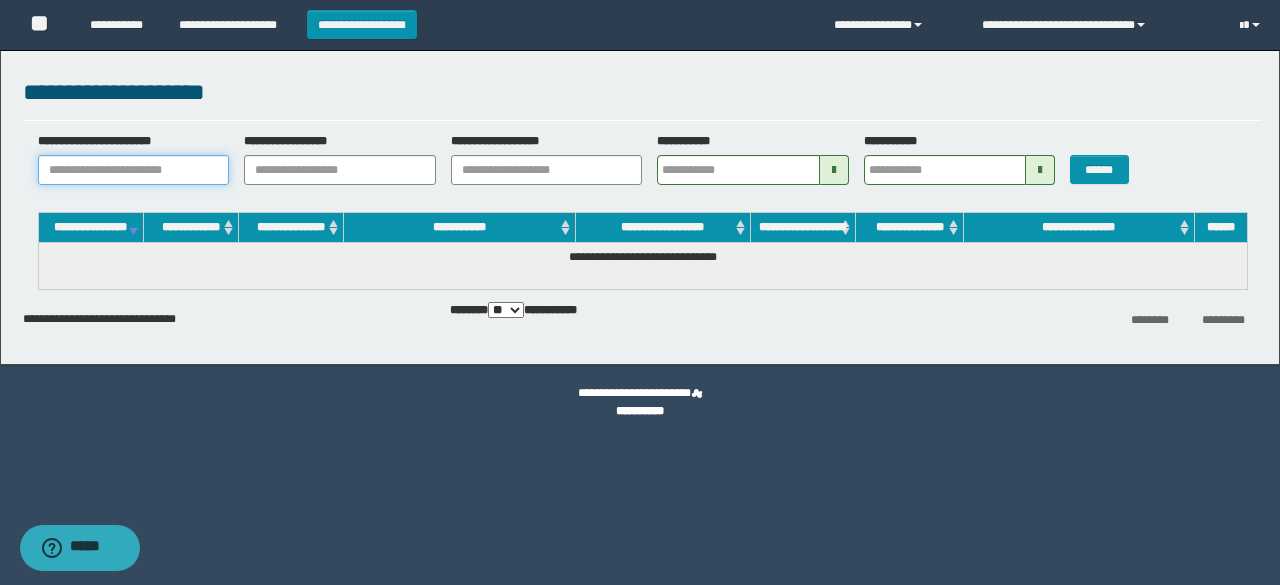paste on "**********" 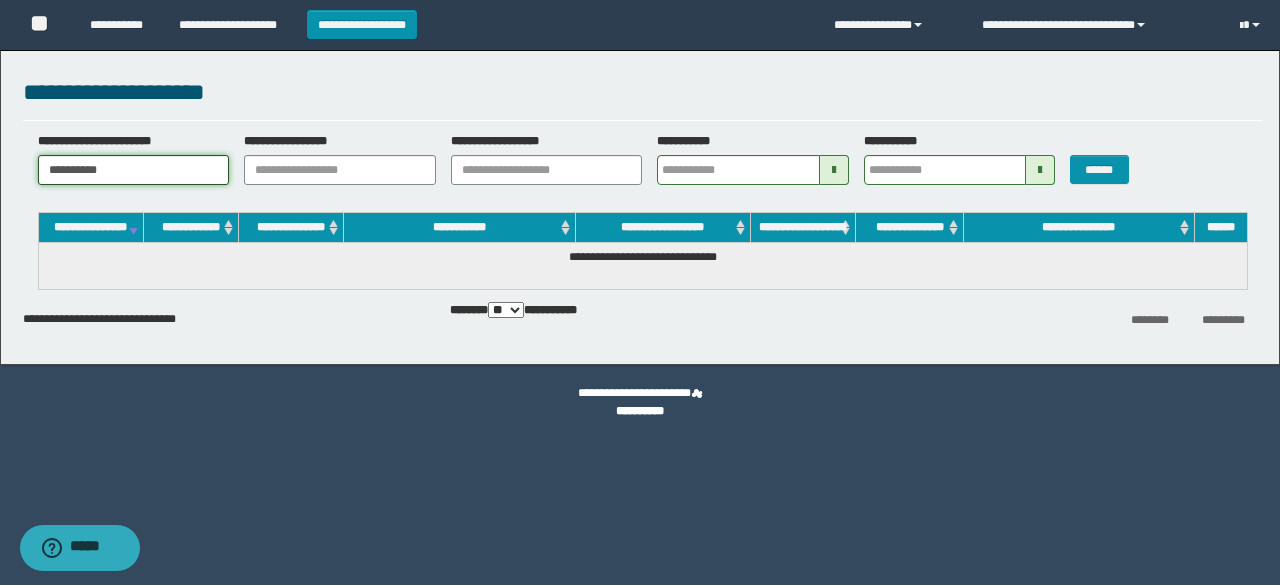 type on "**********" 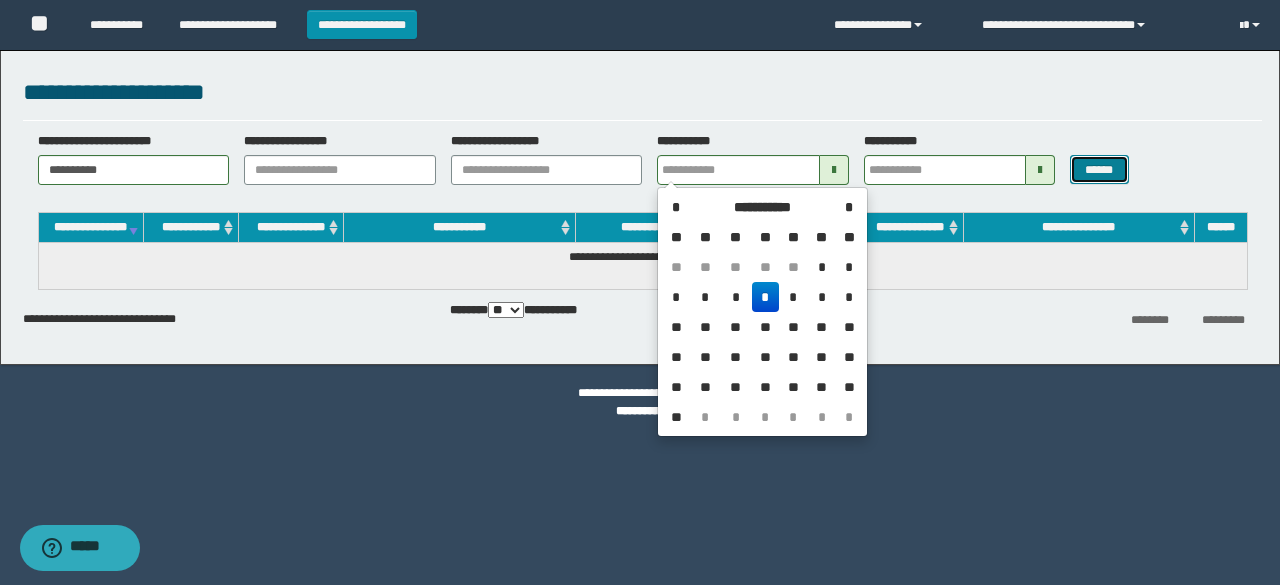 click on "******" at bounding box center (1099, 169) 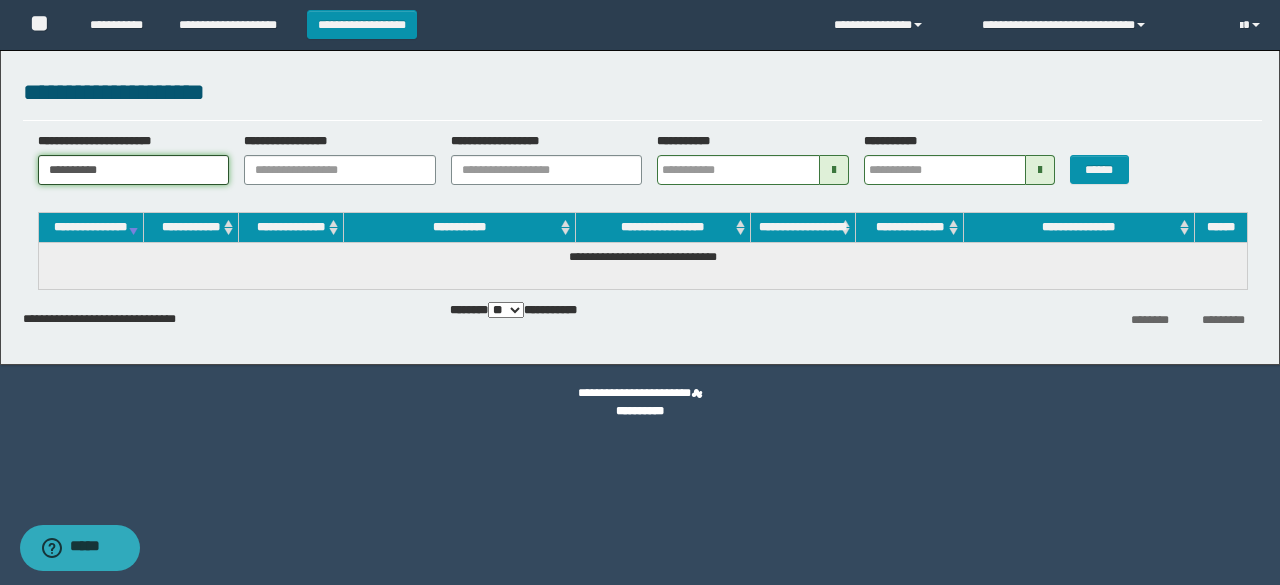 drag, startPoint x: 153, startPoint y: 155, endPoint x: 0, endPoint y: 161, distance: 153.1176 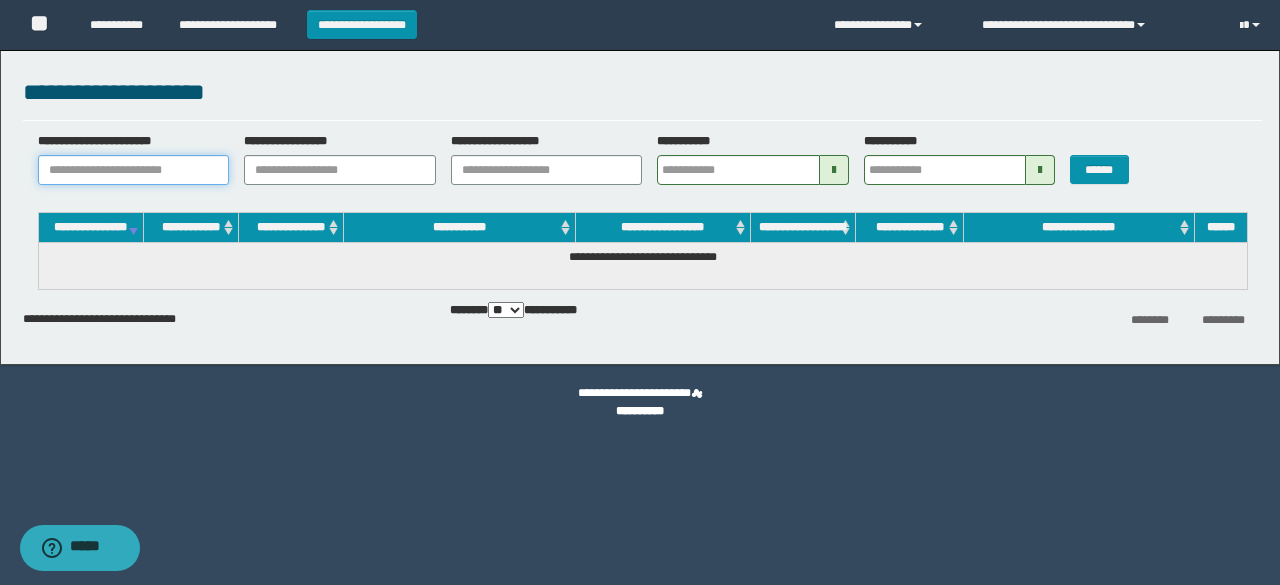 paste on "********" 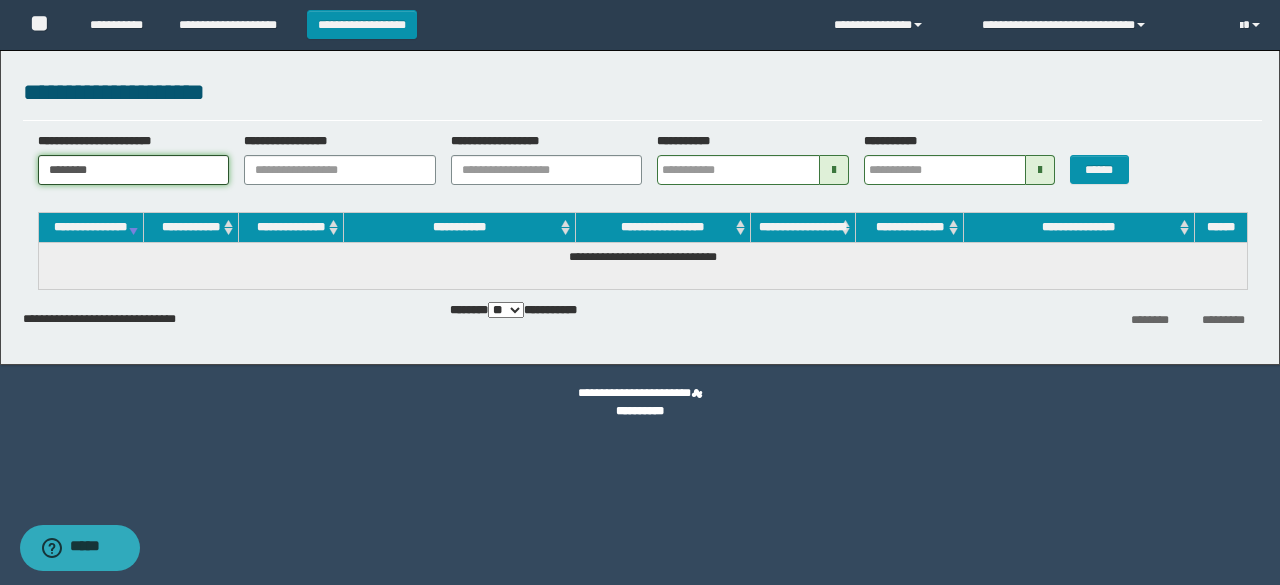 type on "********" 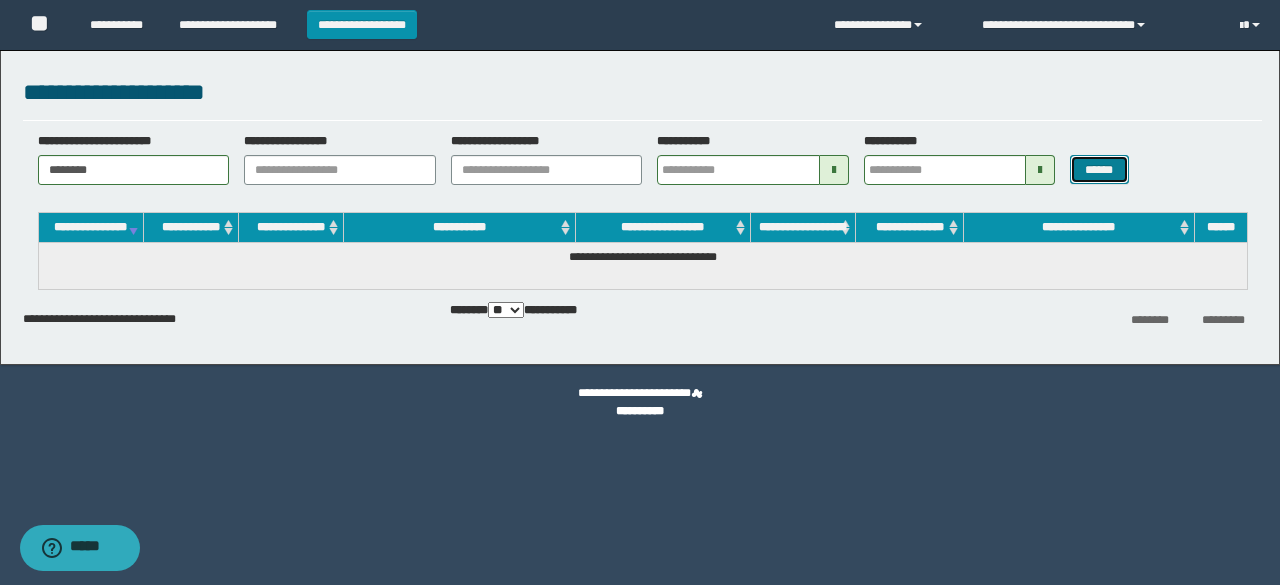 click on "******" at bounding box center [1099, 169] 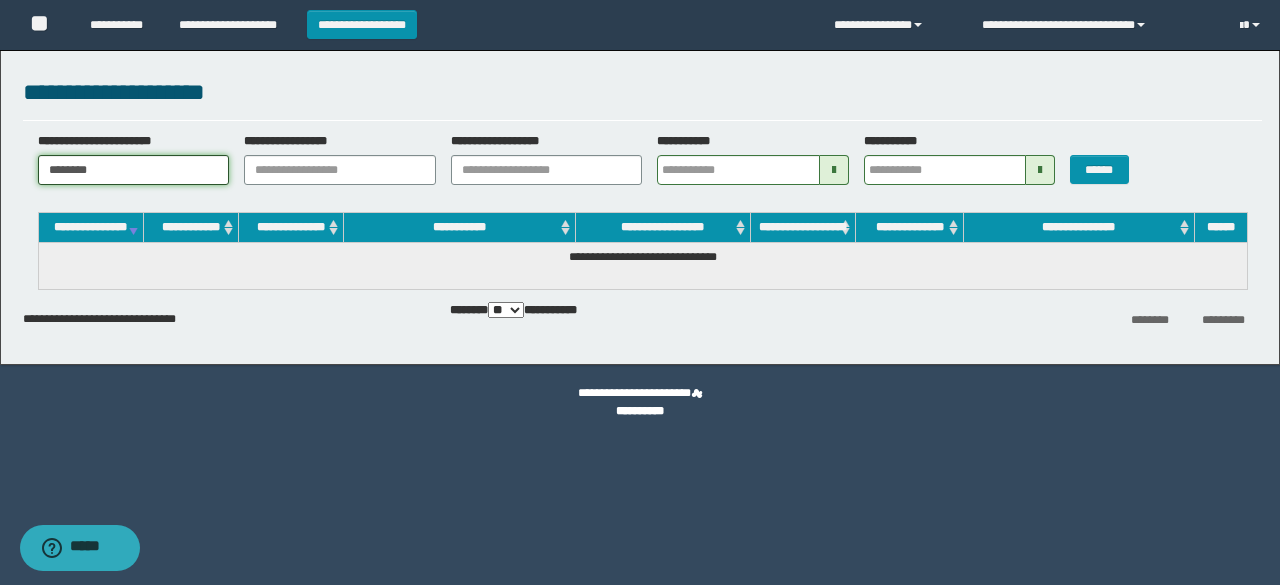 drag, startPoint x: 137, startPoint y: 168, endPoint x: 0, endPoint y: 167, distance: 137.00365 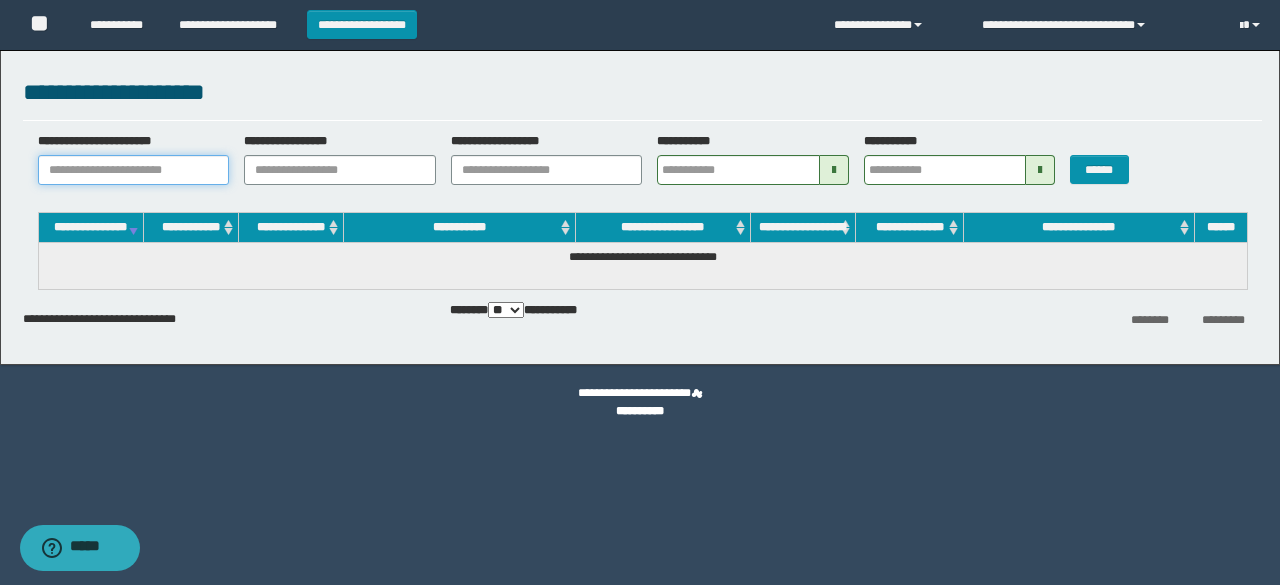 paste on "********" 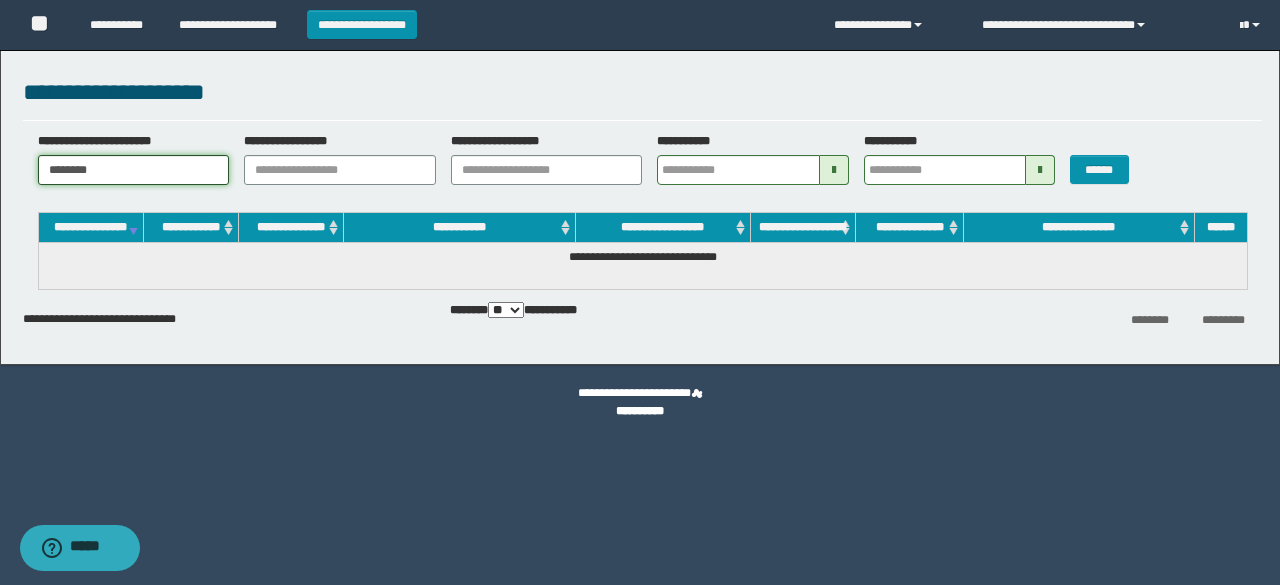type on "********" 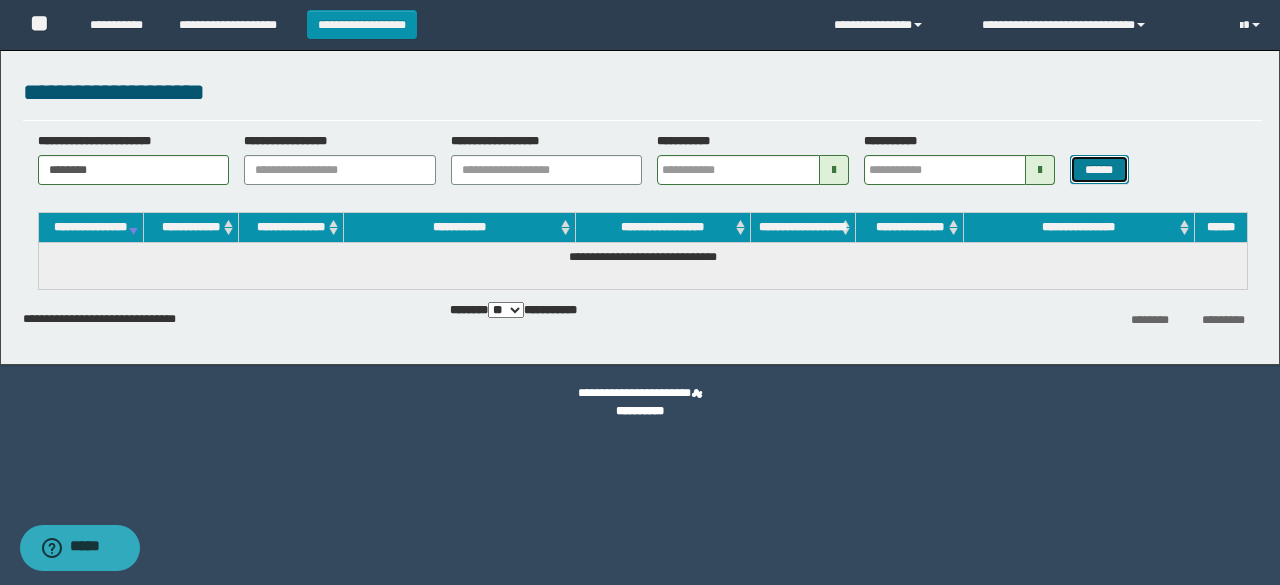 click on "******" at bounding box center (1099, 169) 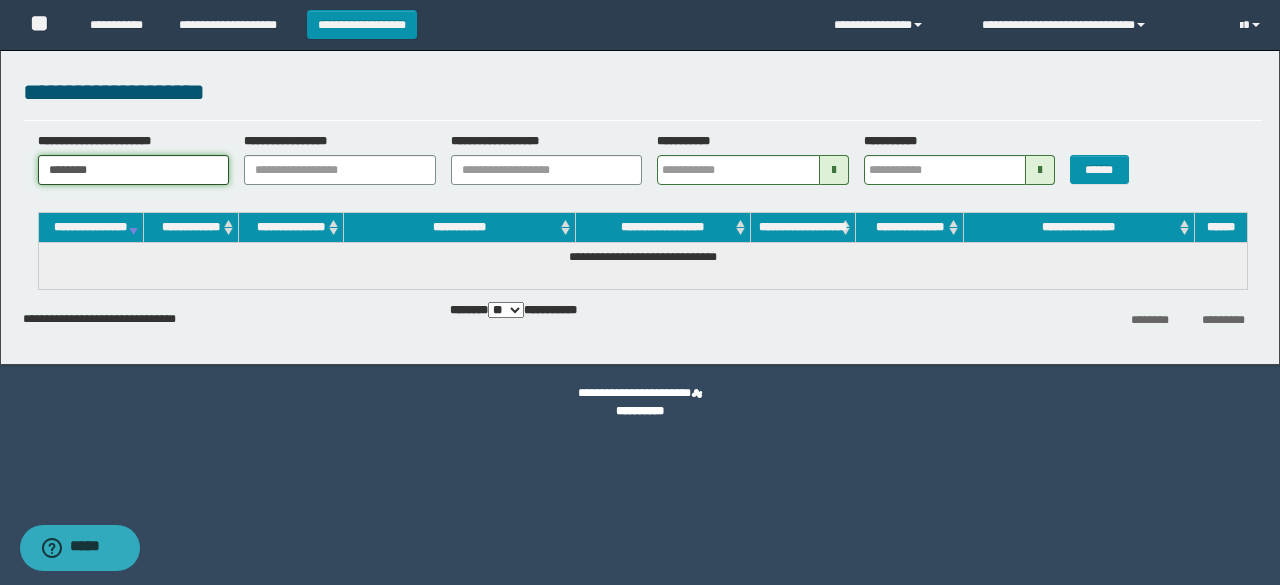 drag, startPoint x: 168, startPoint y: 169, endPoint x: 22, endPoint y: 142, distance: 148.47559 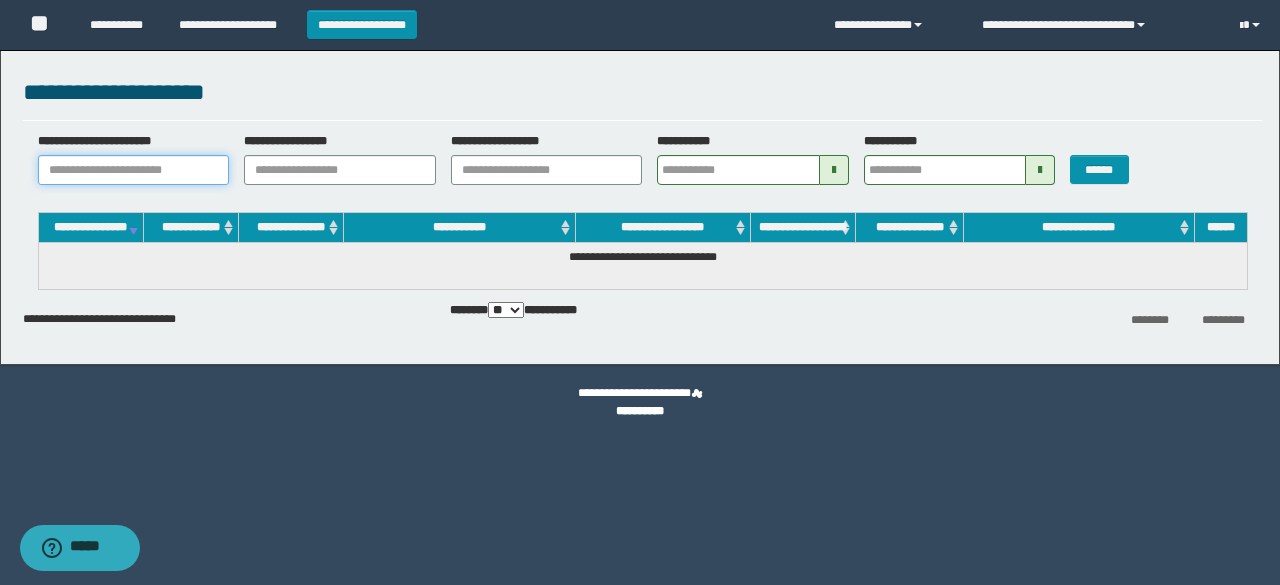 paste on "********" 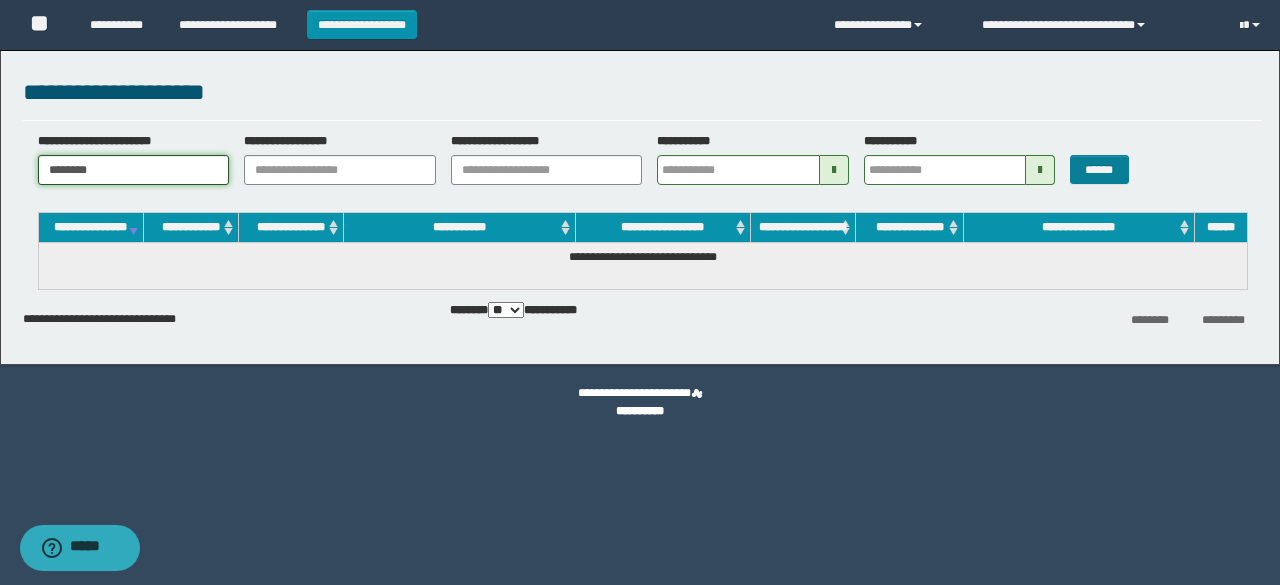 type on "********" 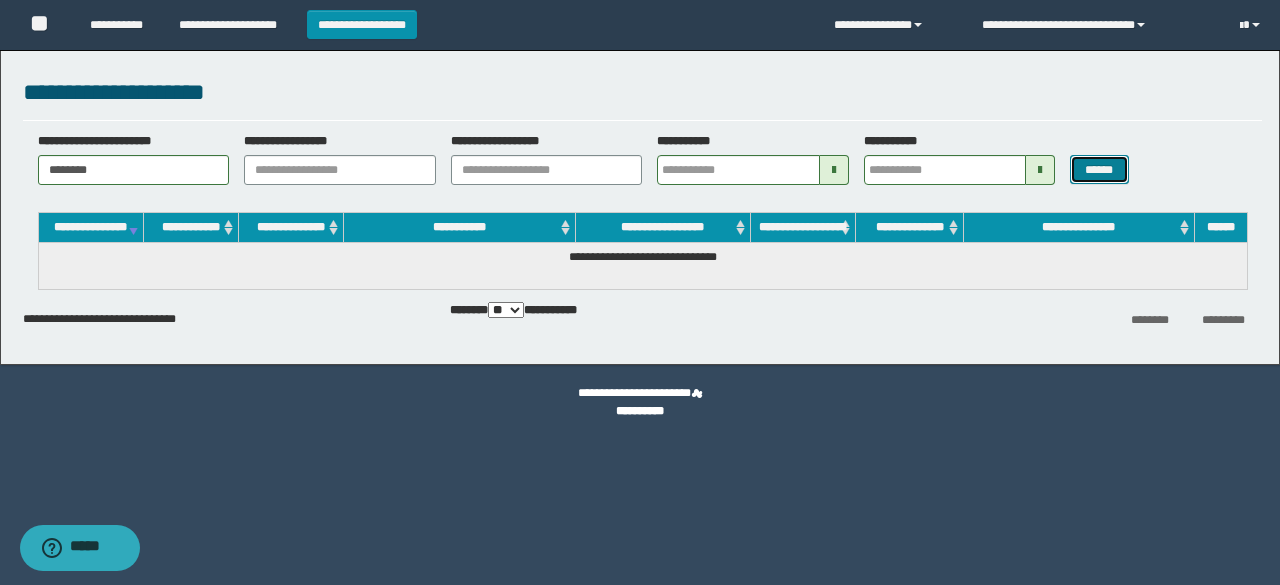 click on "******" at bounding box center (1099, 169) 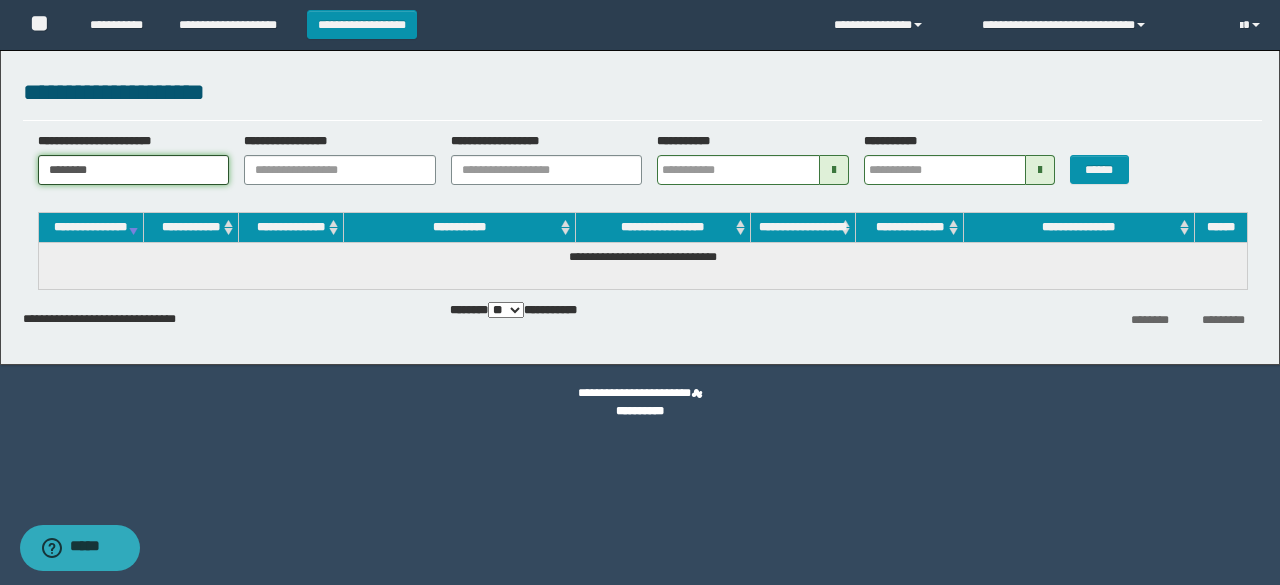 drag, startPoint x: 174, startPoint y: 165, endPoint x: 0, endPoint y: 168, distance: 174.02586 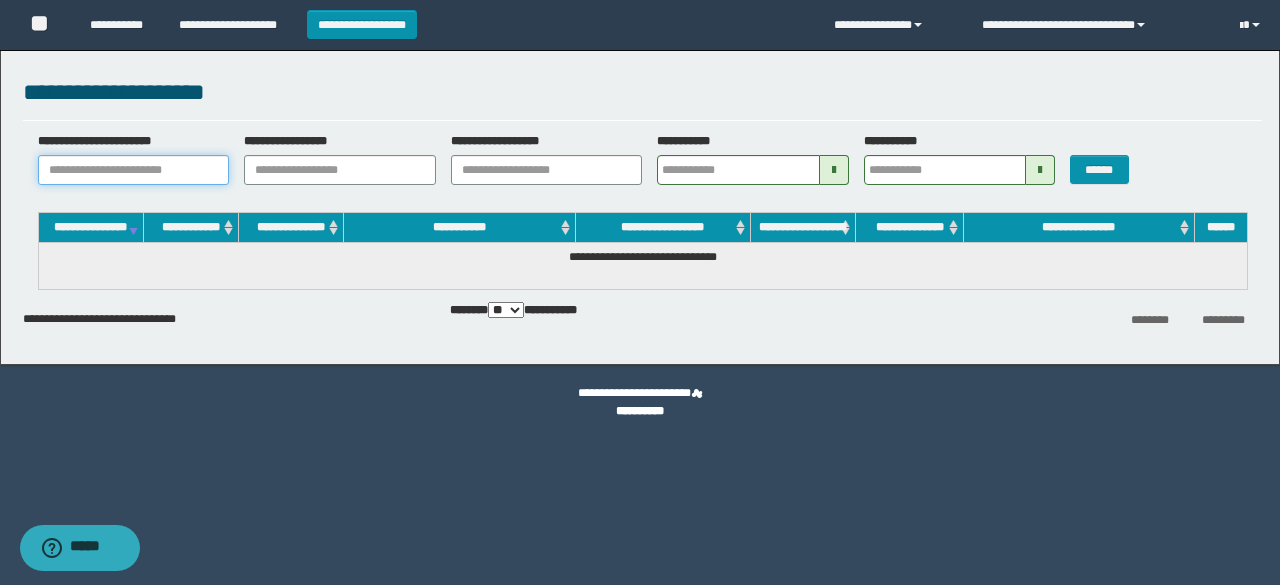 paste on "**********" 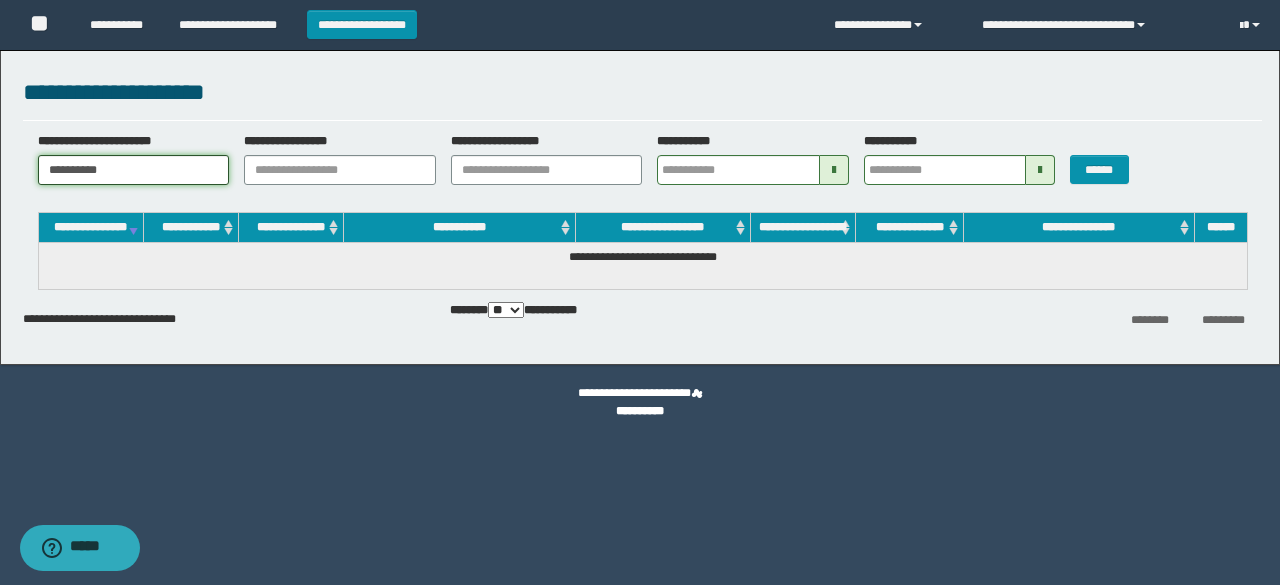 type on "**********" 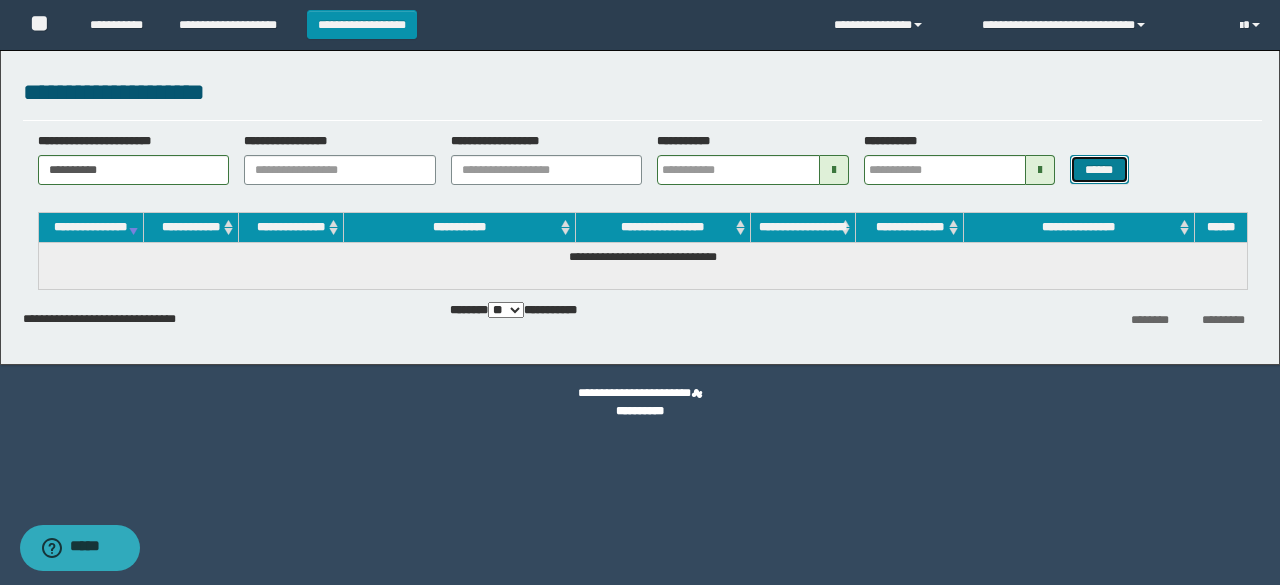 click on "******" at bounding box center [1099, 169] 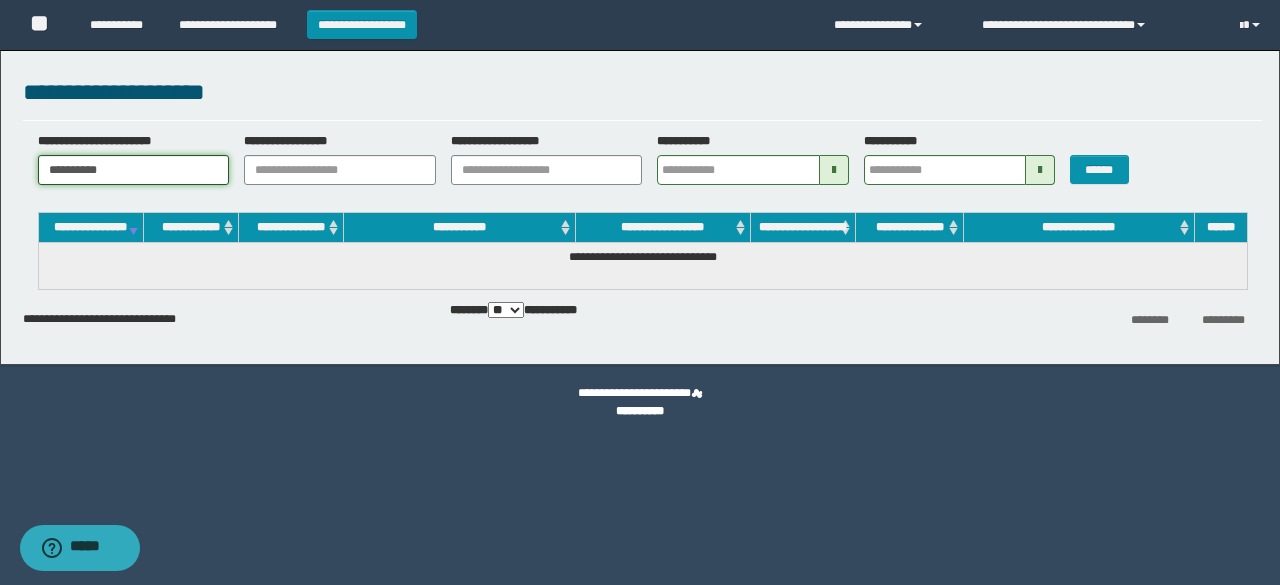 drag, startPoint x: 158, startPoint y: 178, endPoint x: 2, endPoint y: 205, distance: 158.31929 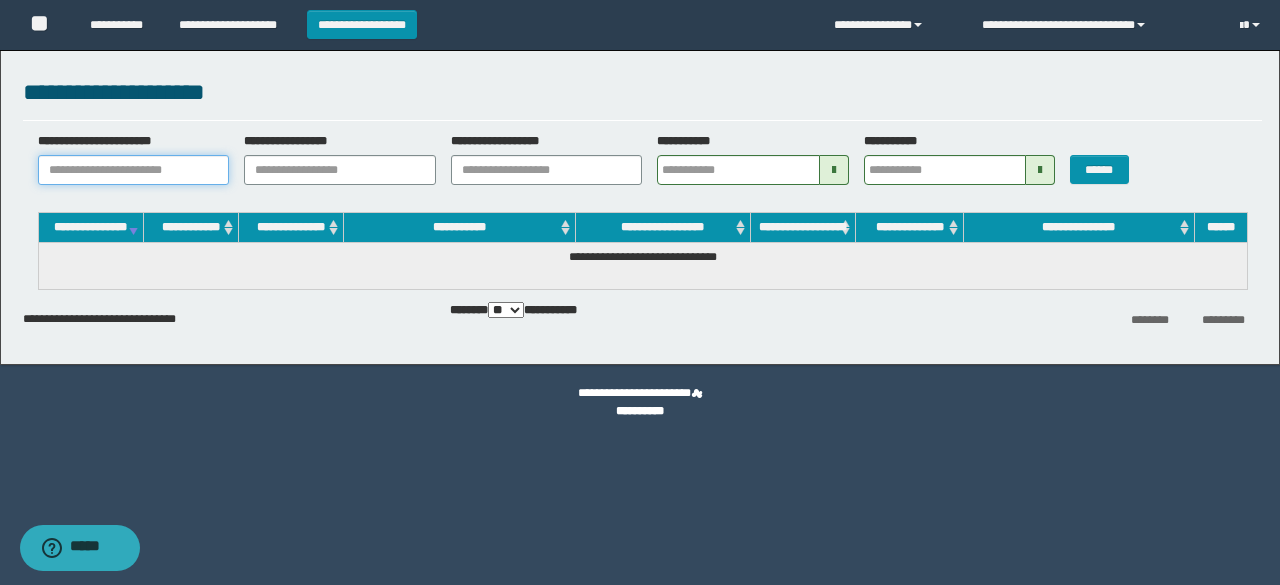 paste on "********" 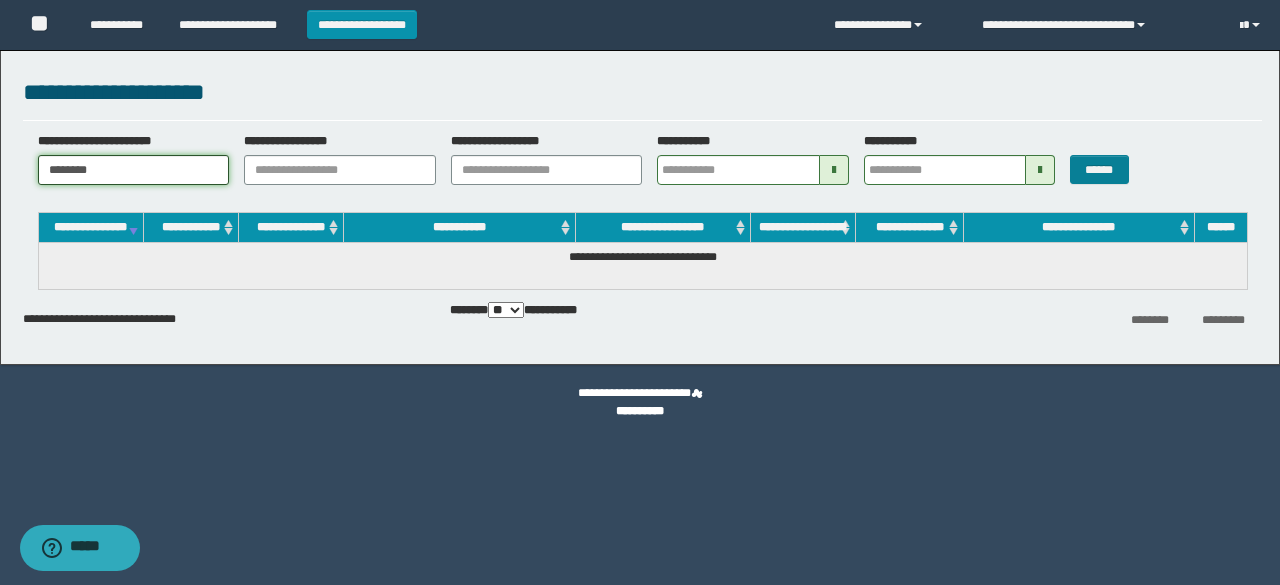 type on "********" 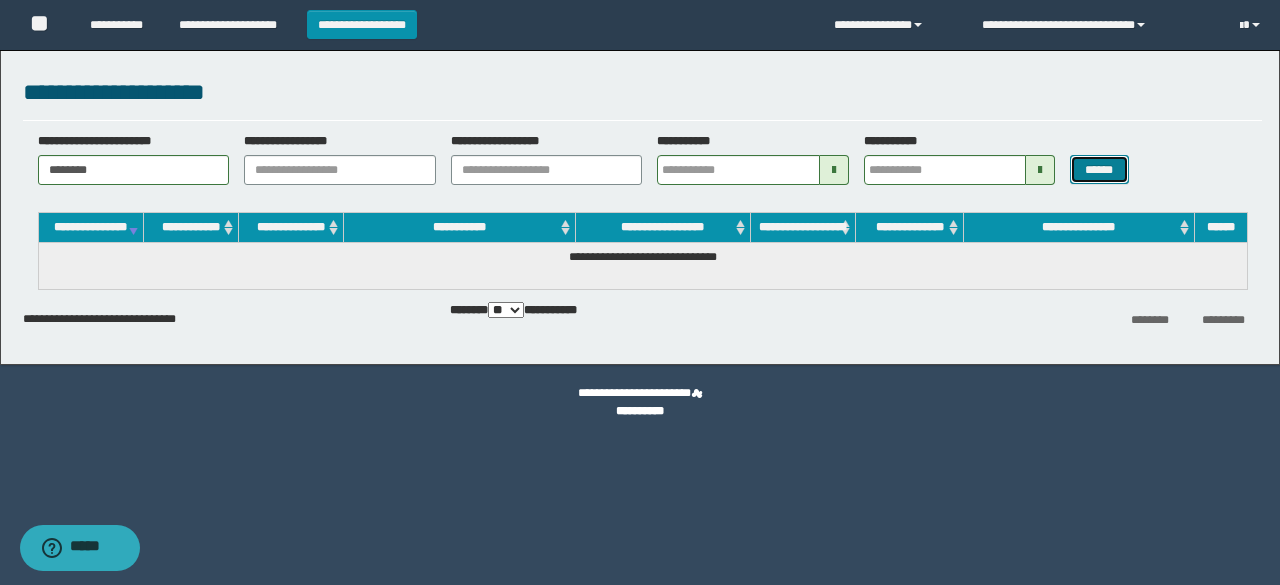 click on "******" at bounding box center (1099, 169) 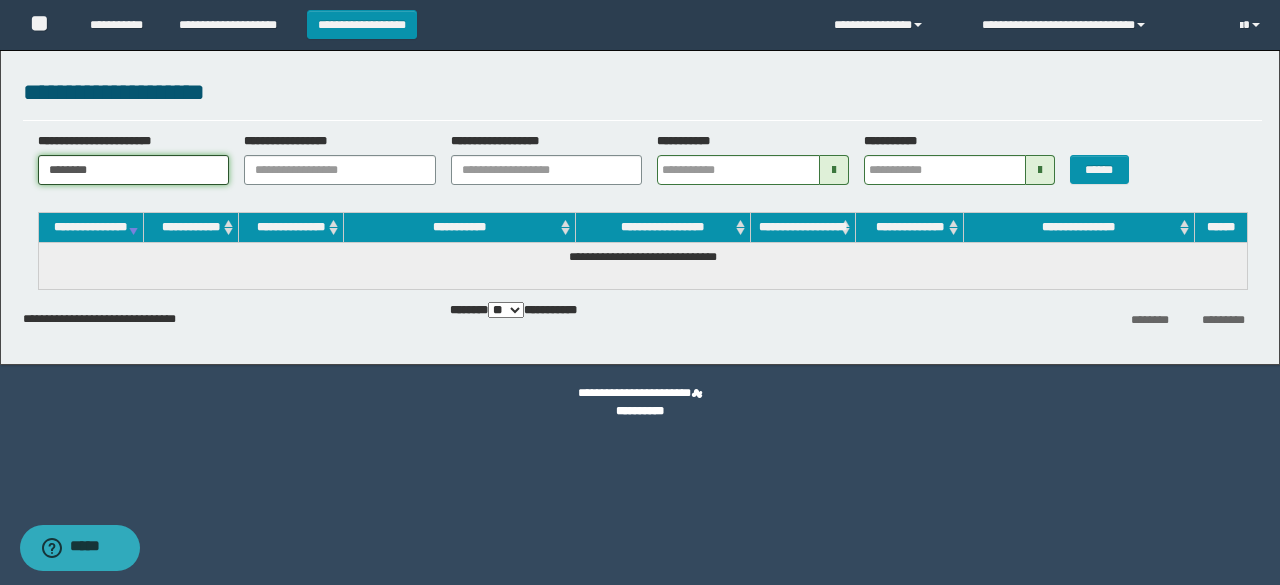 drag, startPoint x: 192, startPoint y: 173, endPoint x: 0, endPoint y: 159, distance: 192.50974 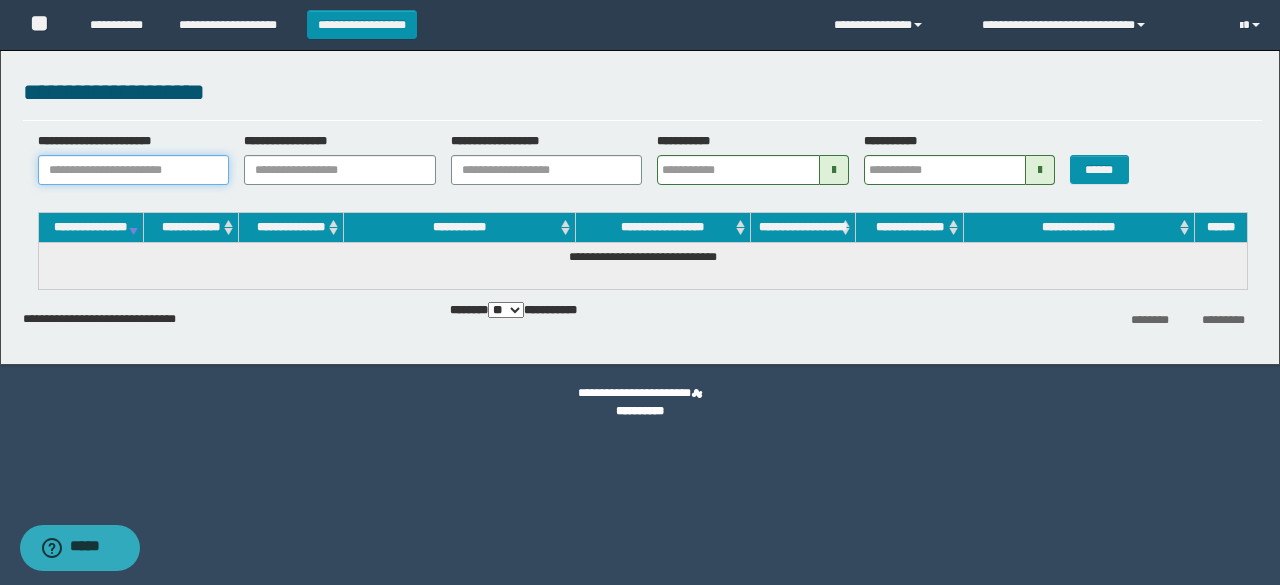 paste on "**********" 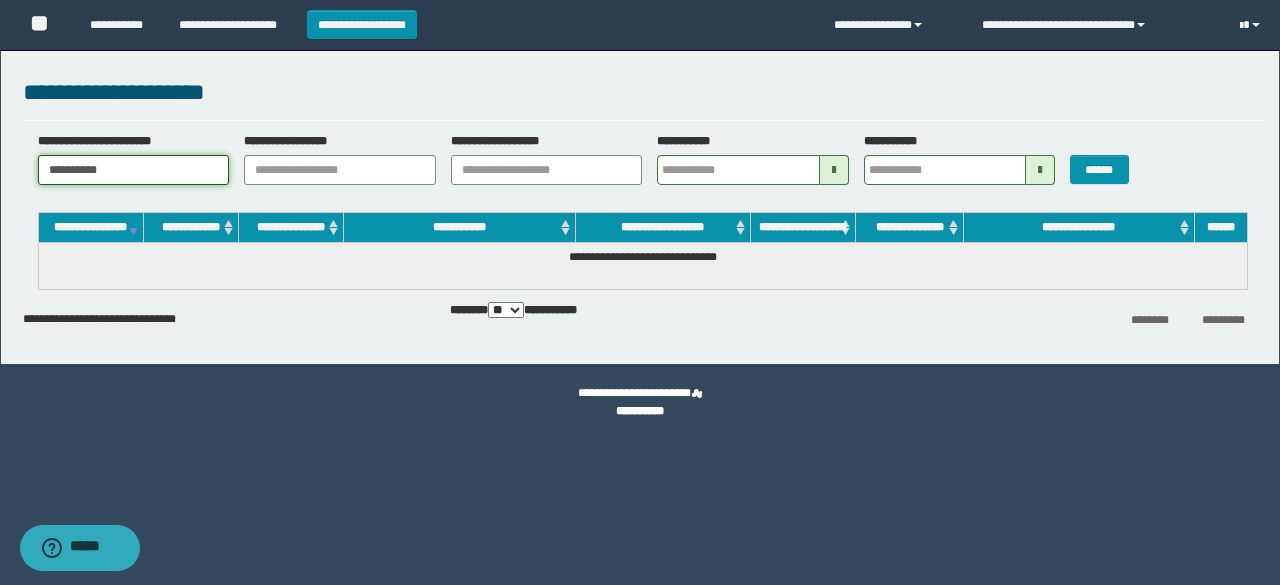 type on "**********" 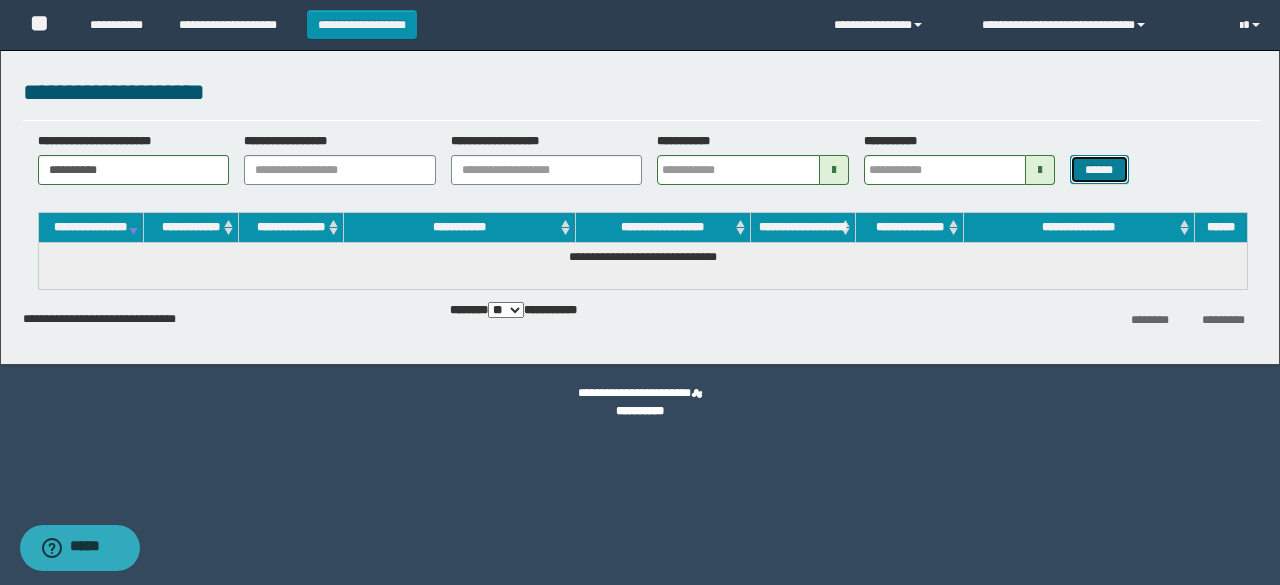 click on "******" at bounding box center (1099, 169) 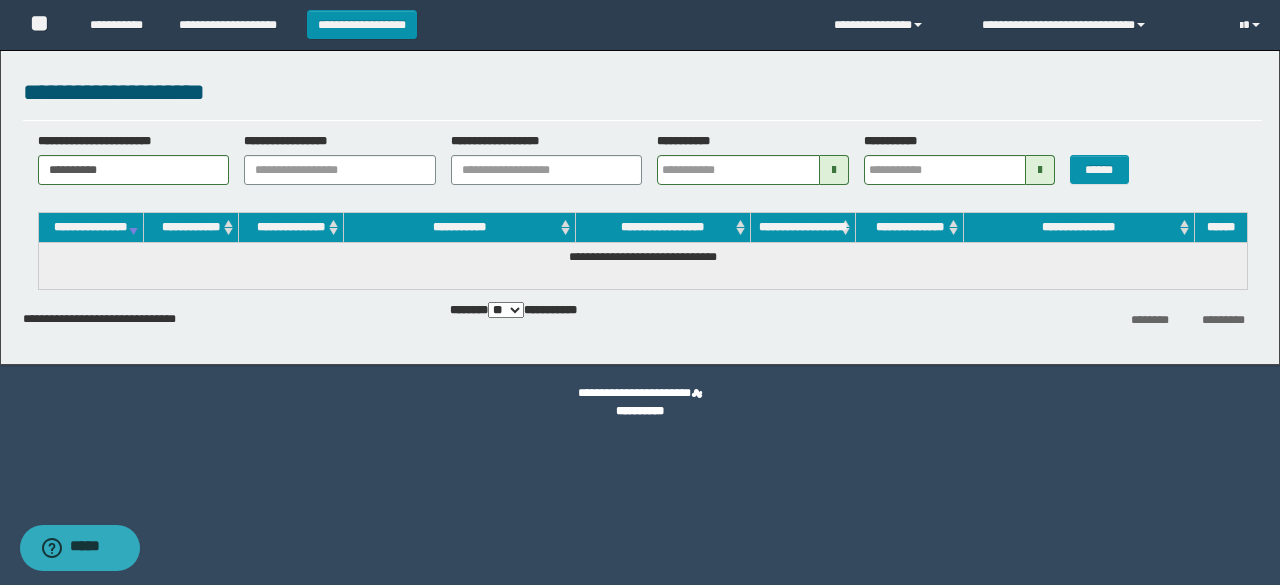 click on "** *** ***" at bounding box center (506, 310) 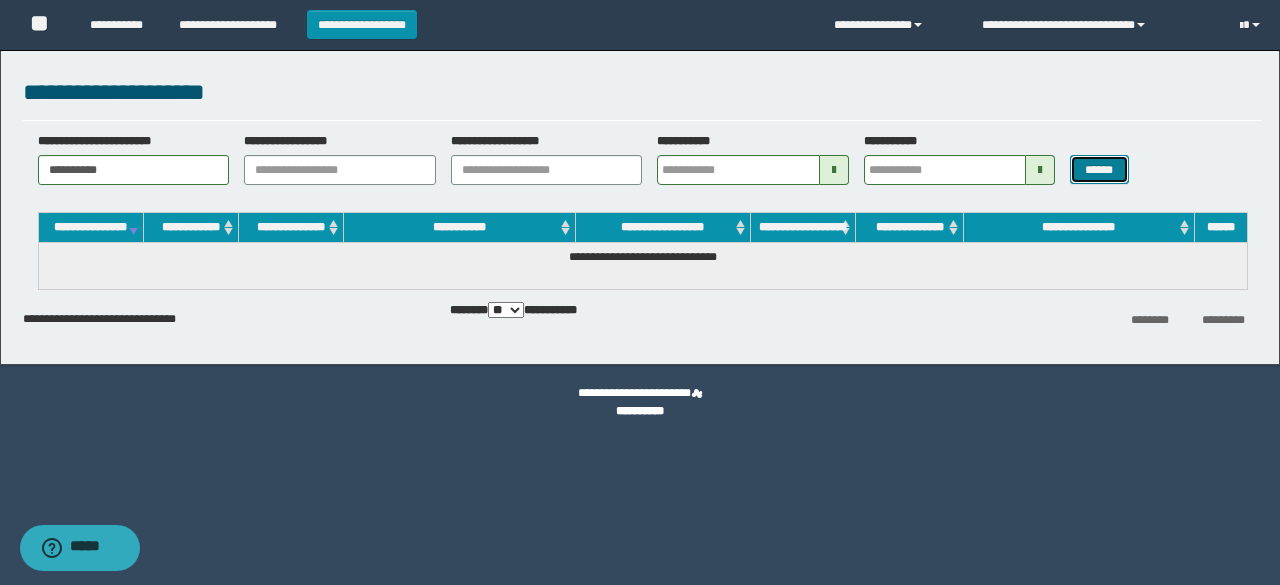 click on "******" at bounding box center (1099, 169) 